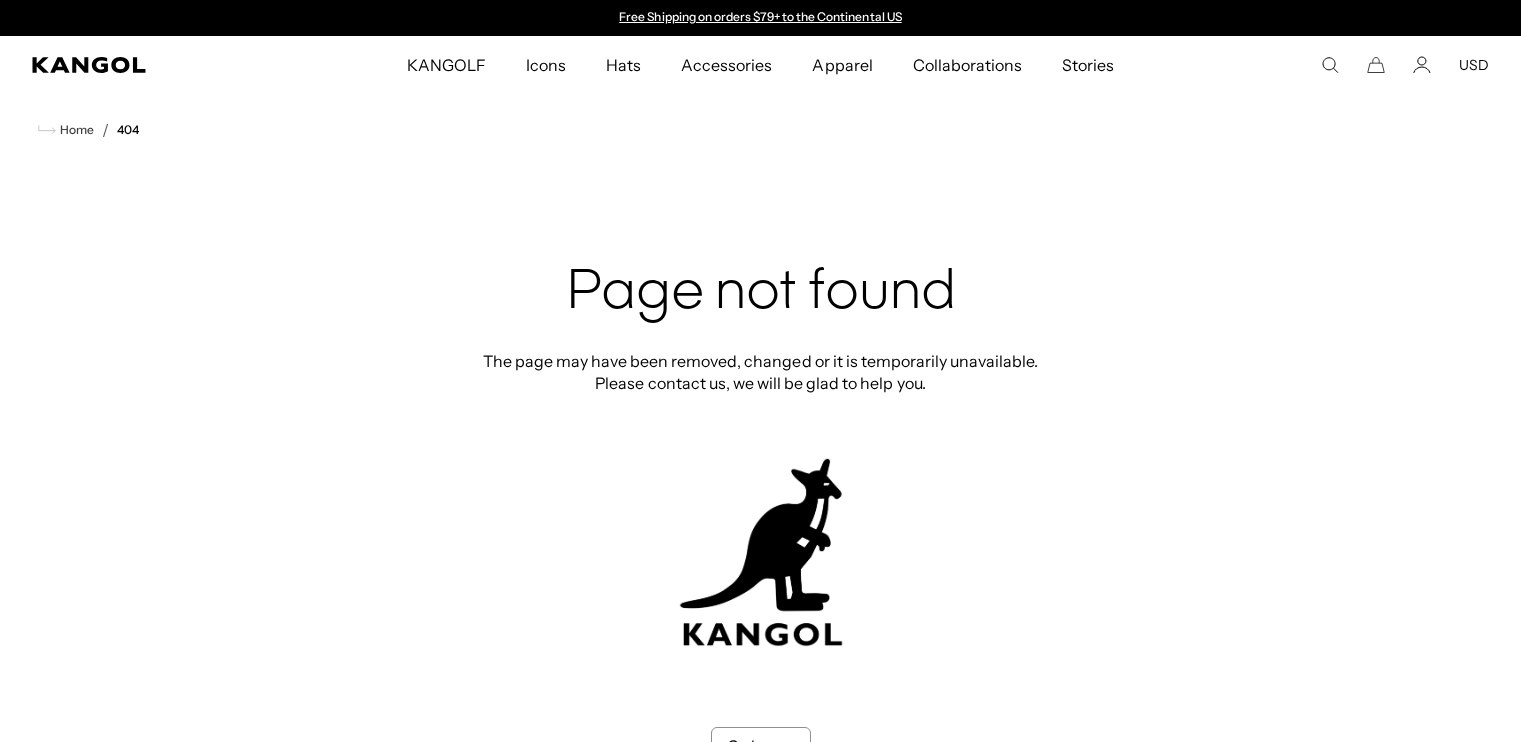 scroll, scrollTop: 0, scrollLeft: 0, axis: both 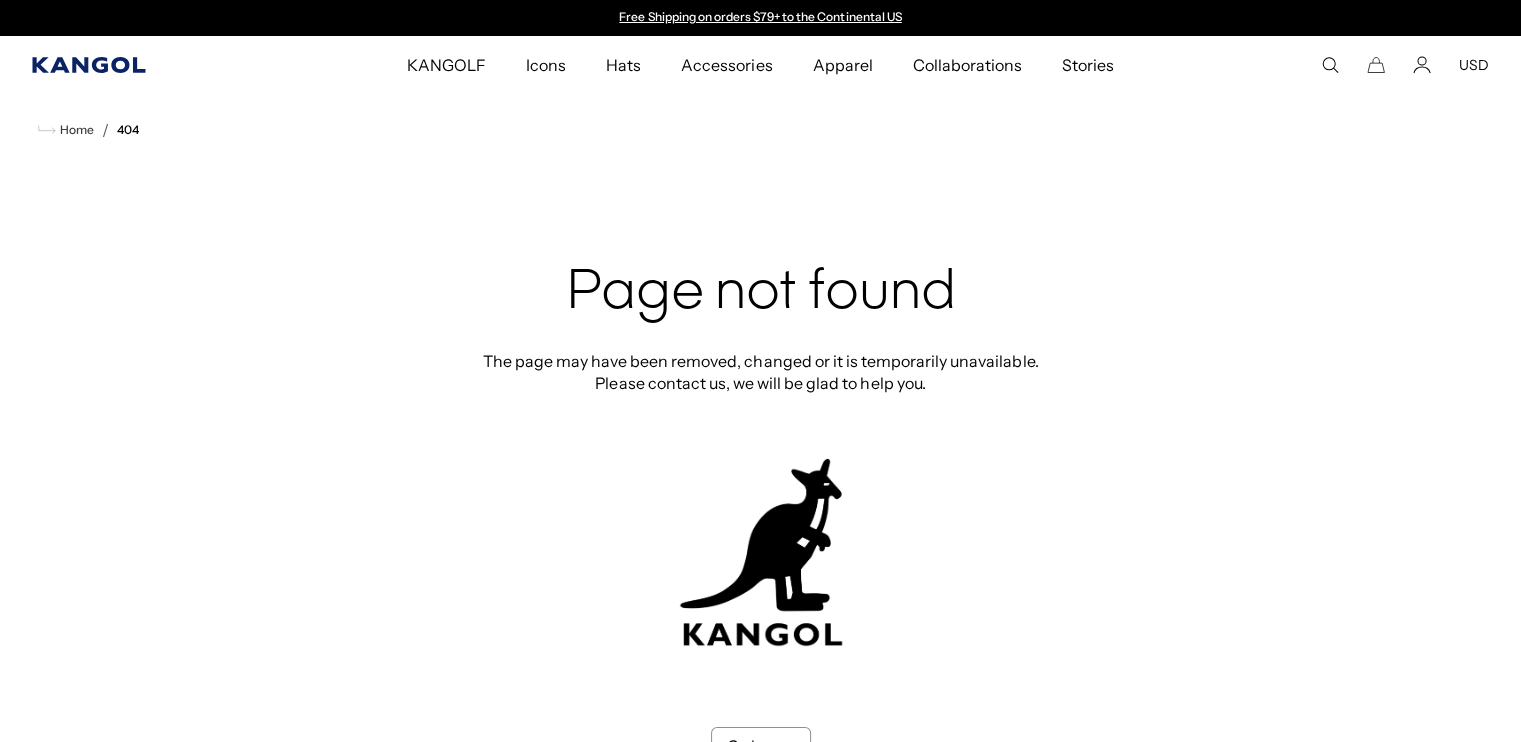 click 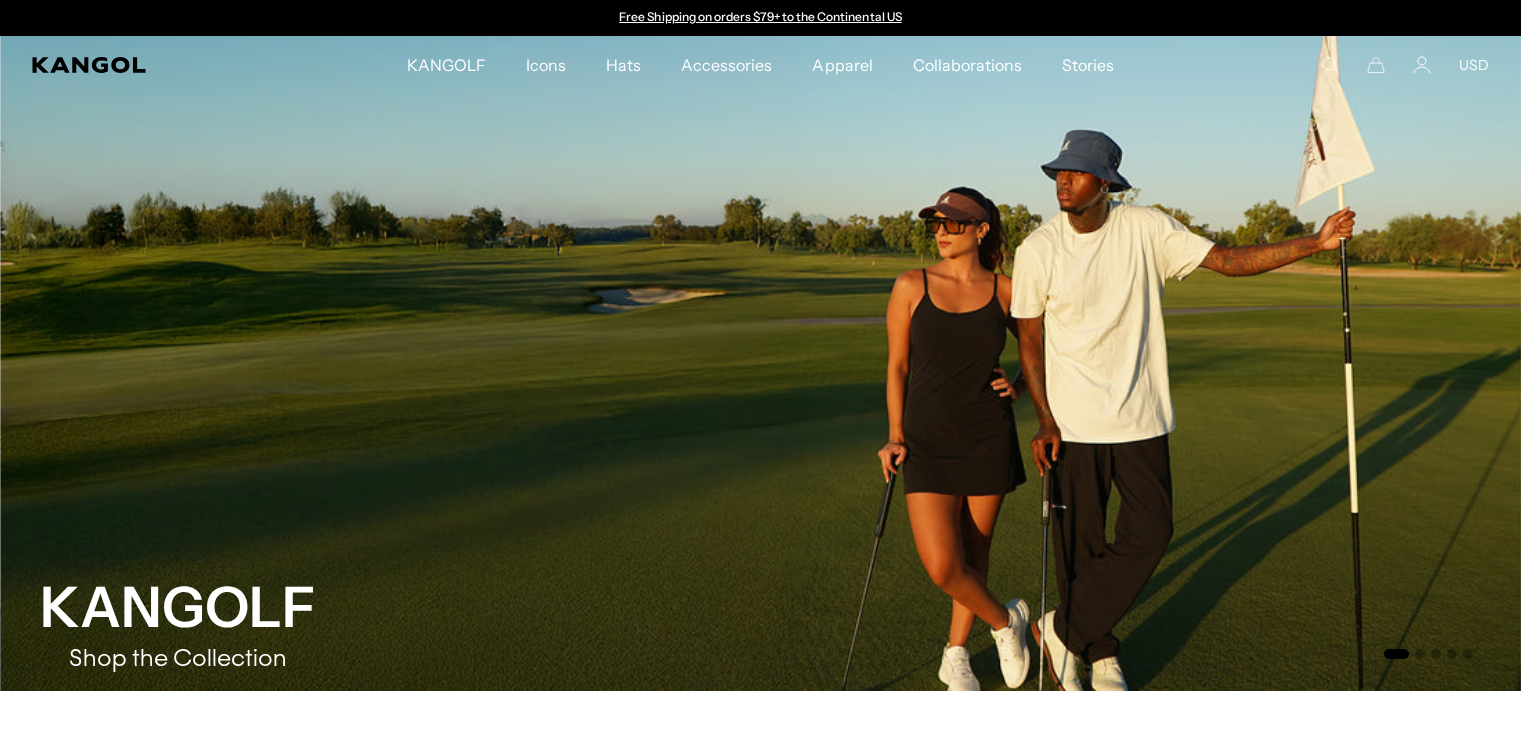 scroll, scrollTop: 0, scrollLeft: 0, axis: both 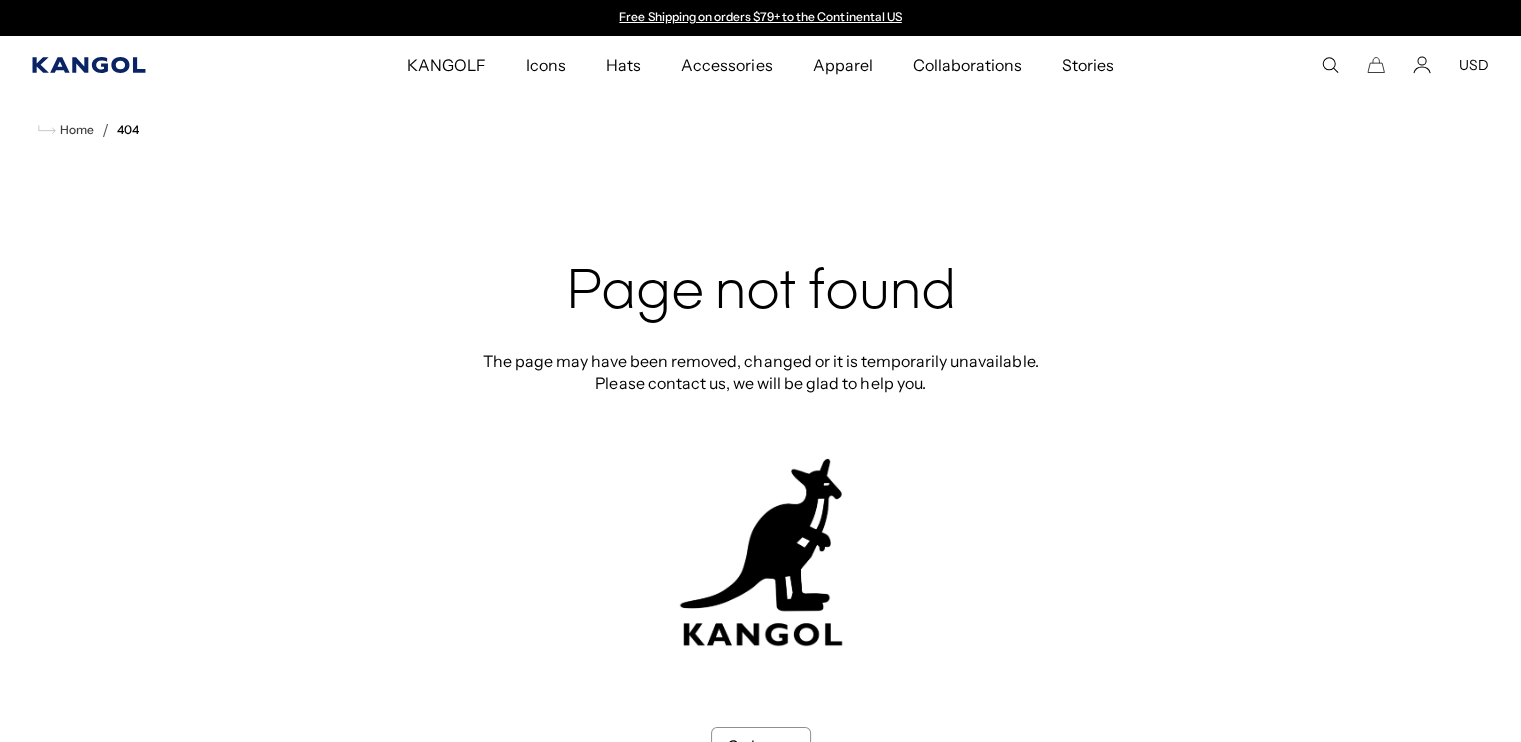 click 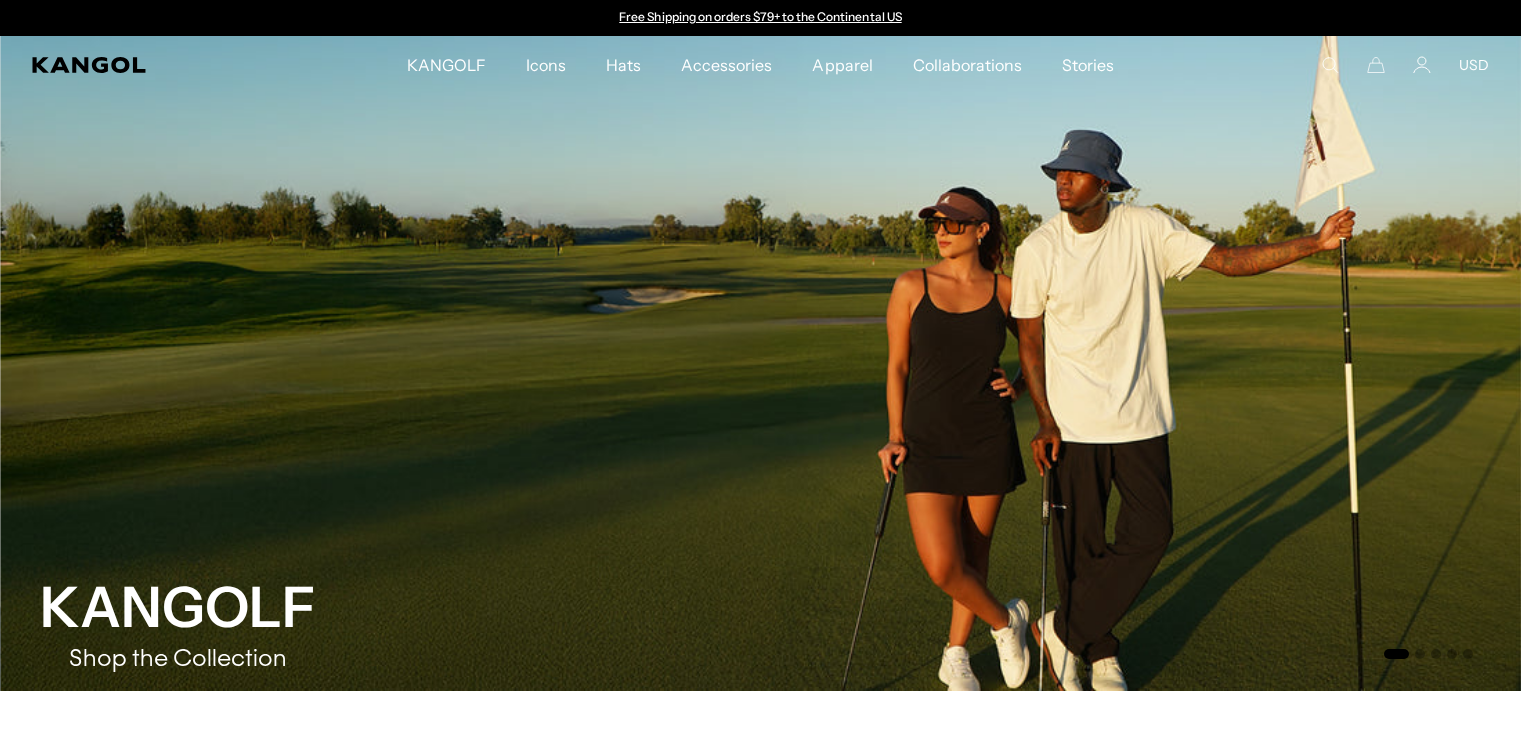 scroll, scrollTop: 0, scrollLeft: 0, axis: both 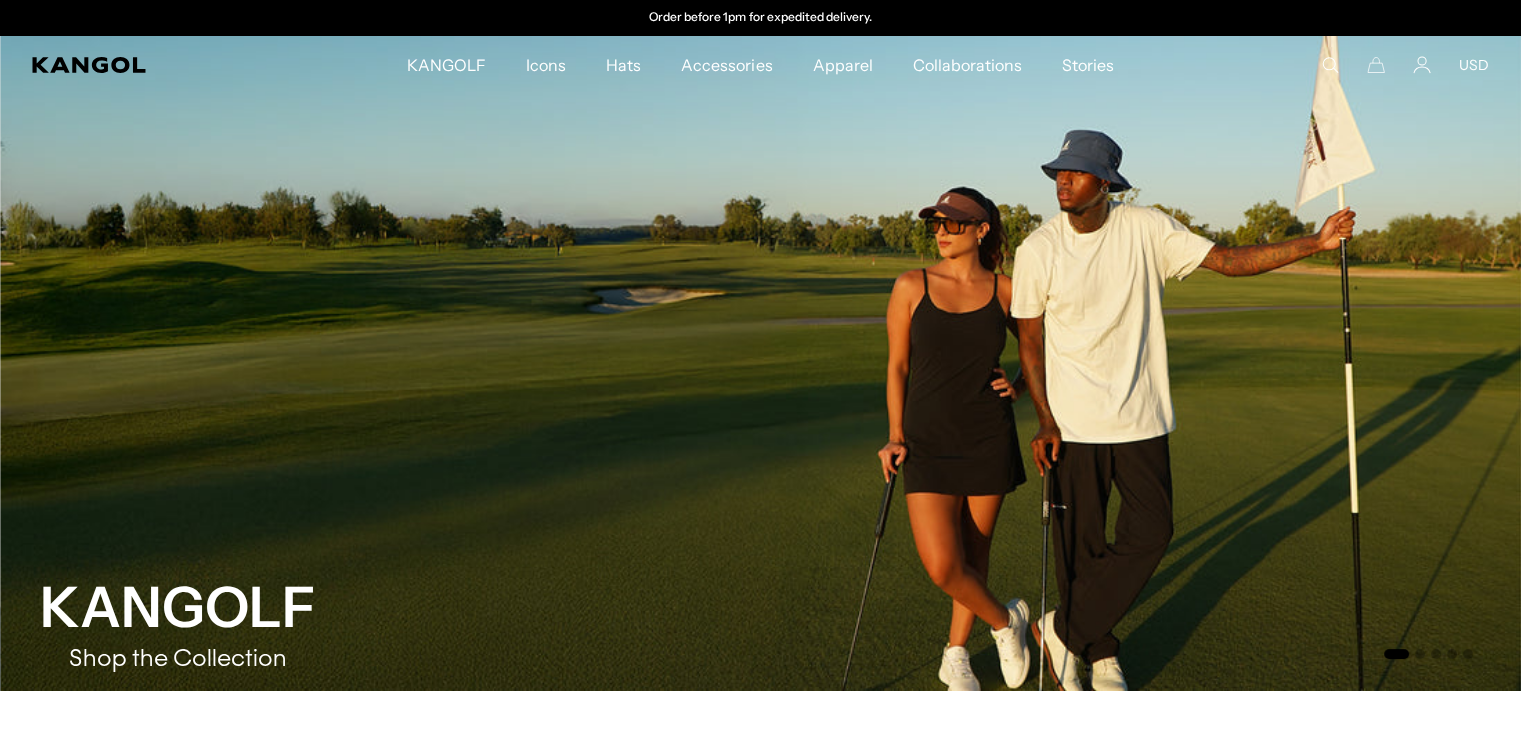 click on "KANGOLF
KANGOLF
Shop the KANGOLF Collection
Golf Accessories
All Golf
Icons
Icons" at bounding box center [760, 65] 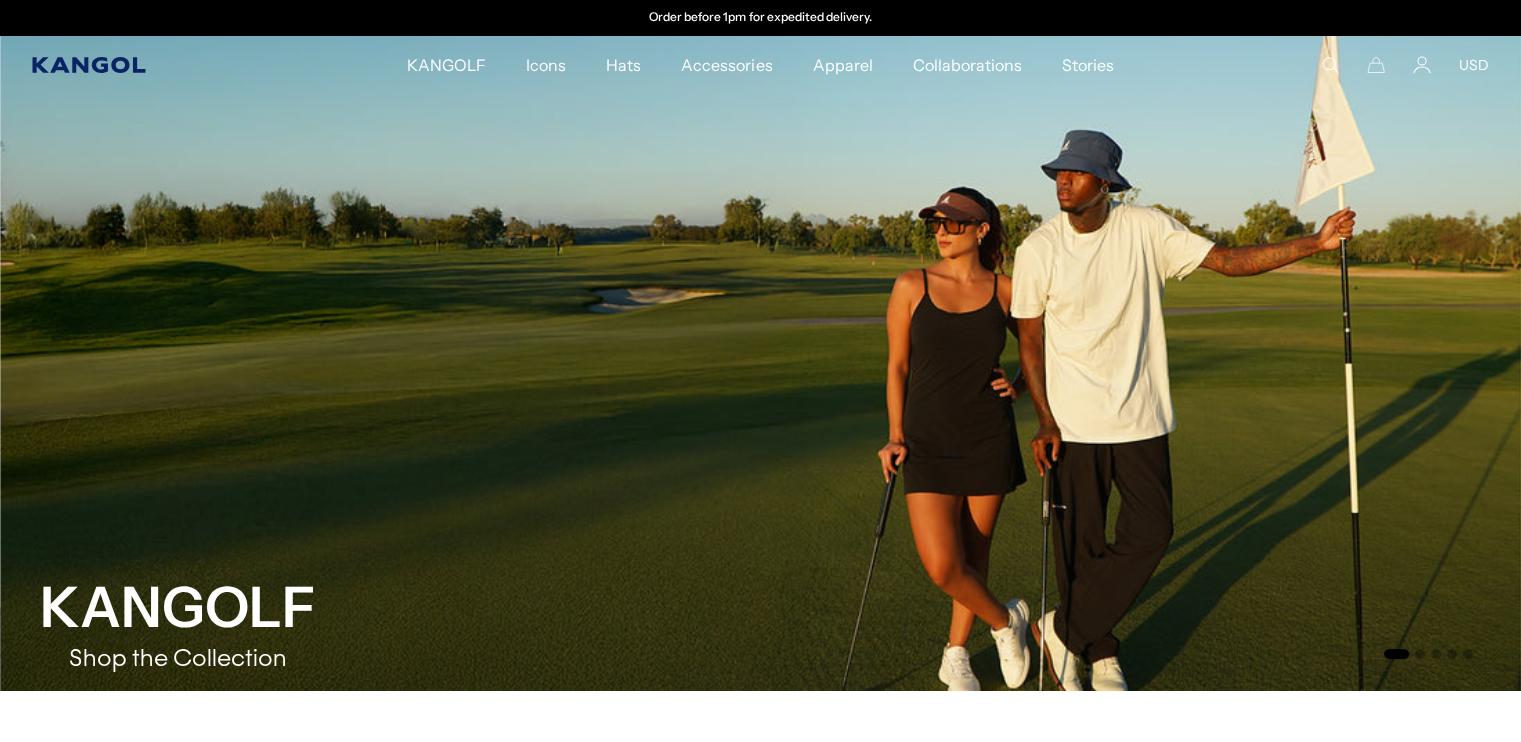click 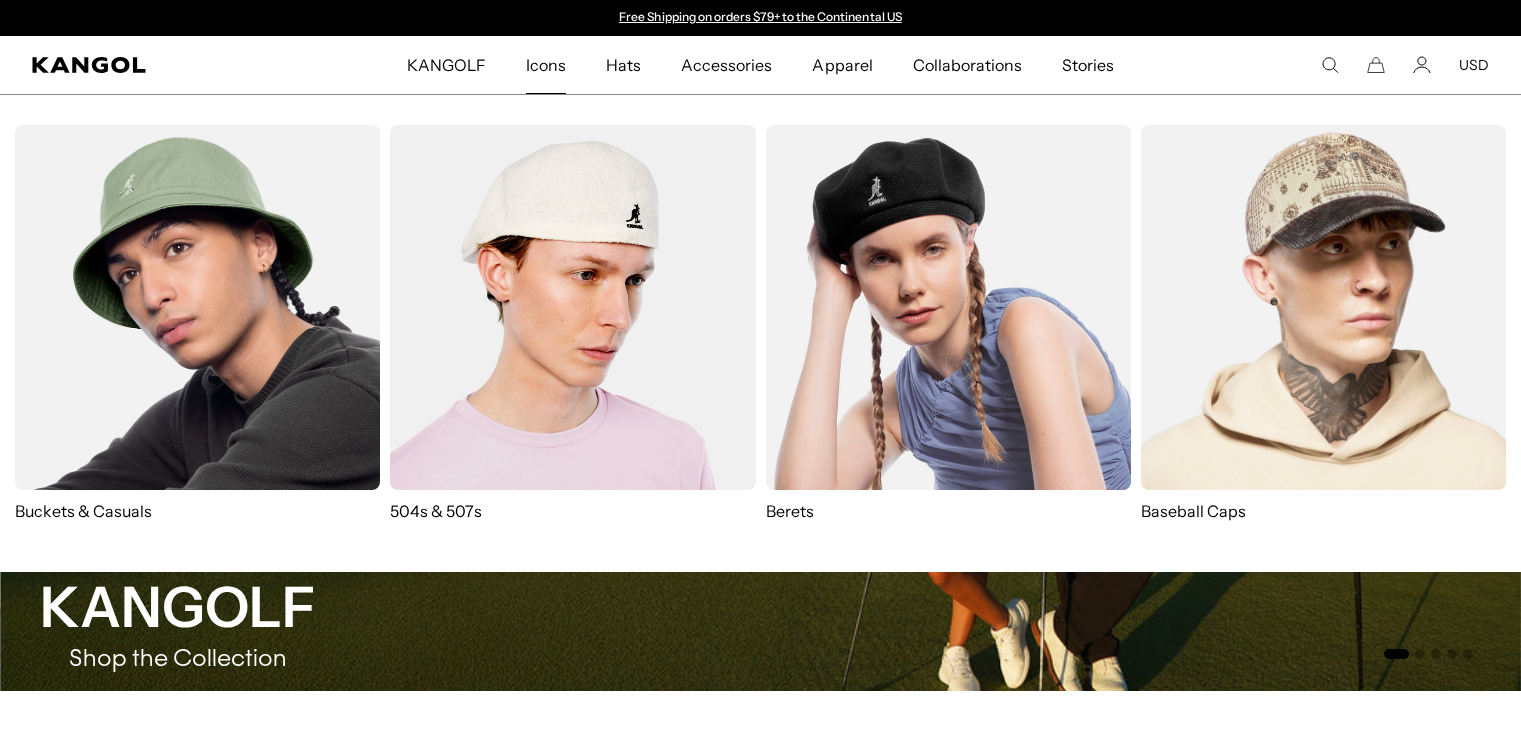 scroll, scrollTop: 0, scrollLeft: 0, axis: both 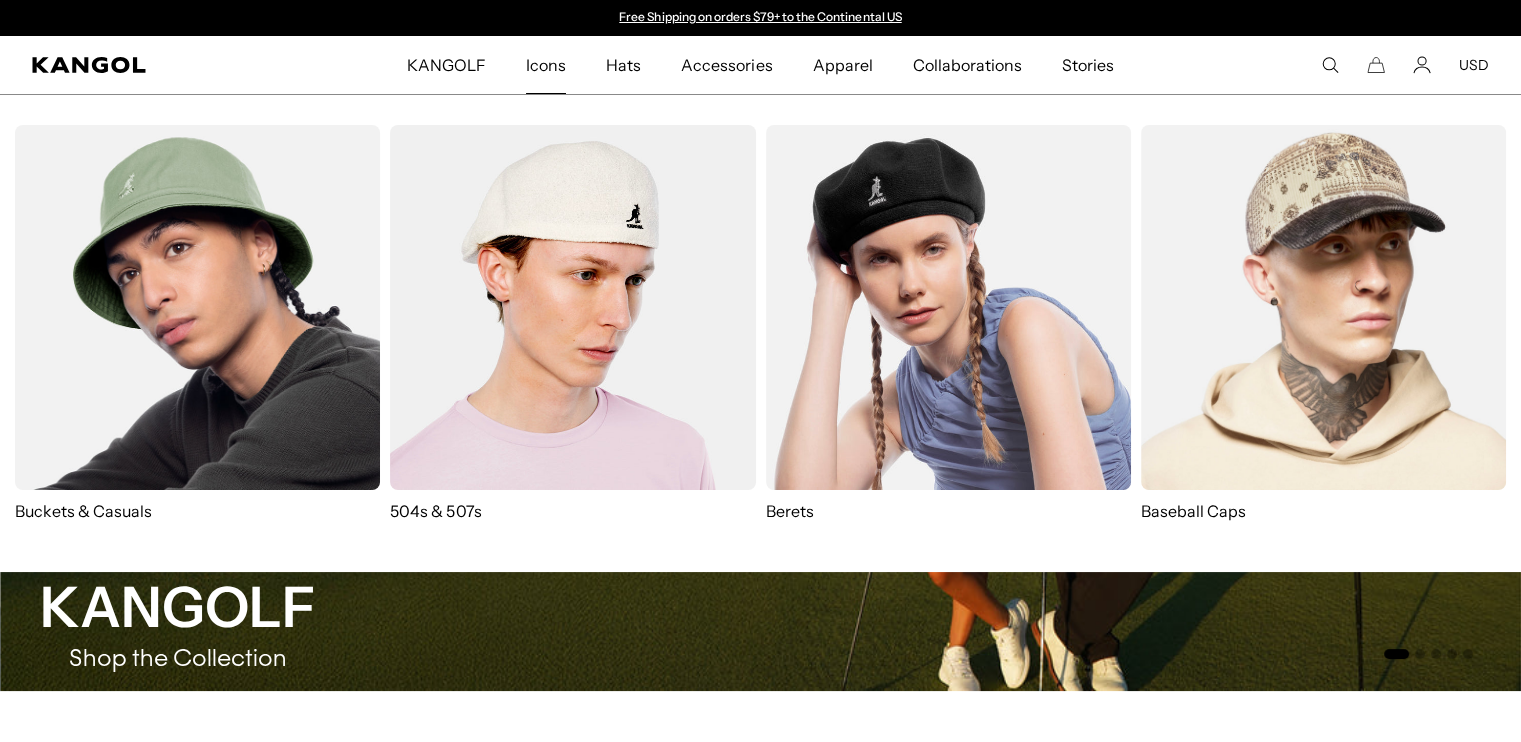 click at bounding box center [197, 307] 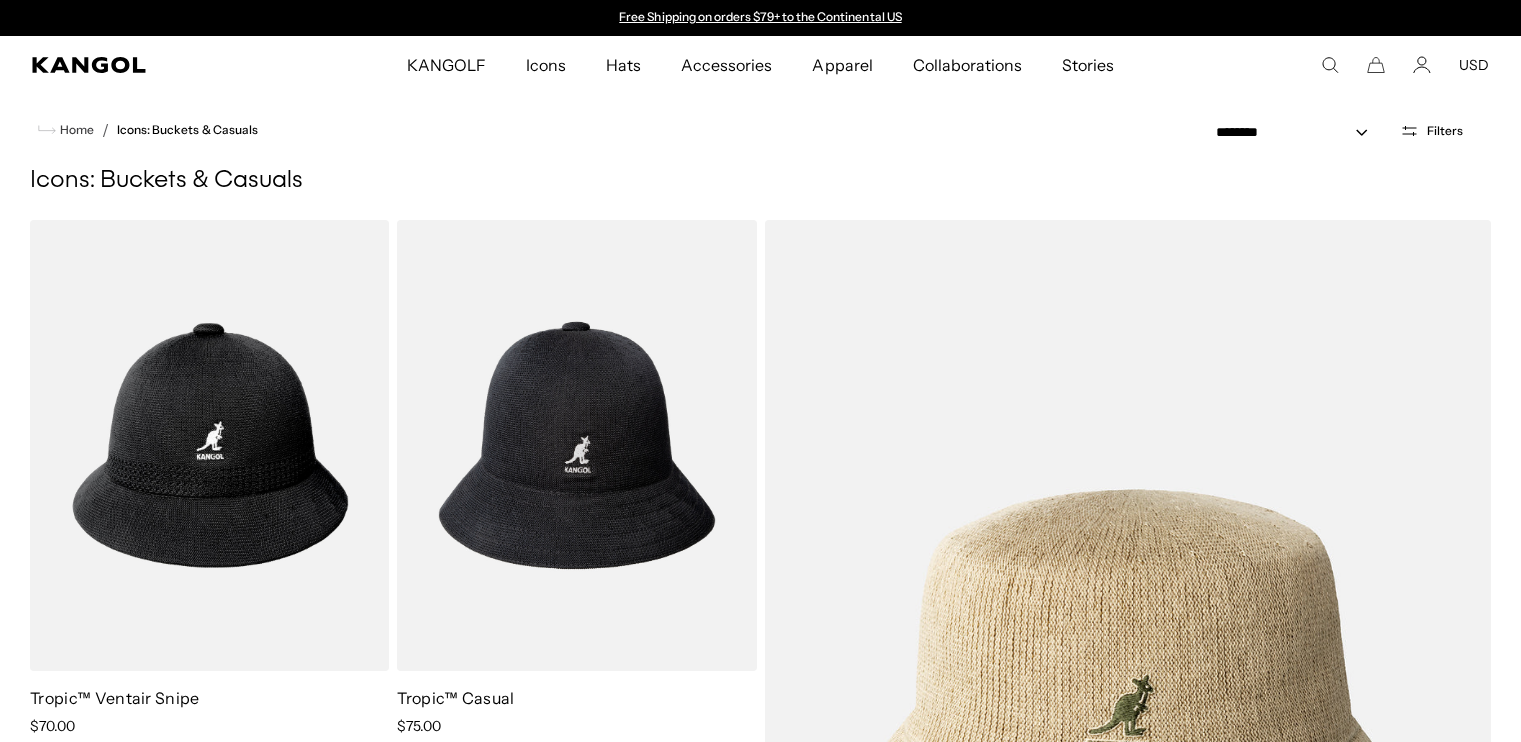 scroll, scrollTop: 0, scrollLeft: 0, axis: both 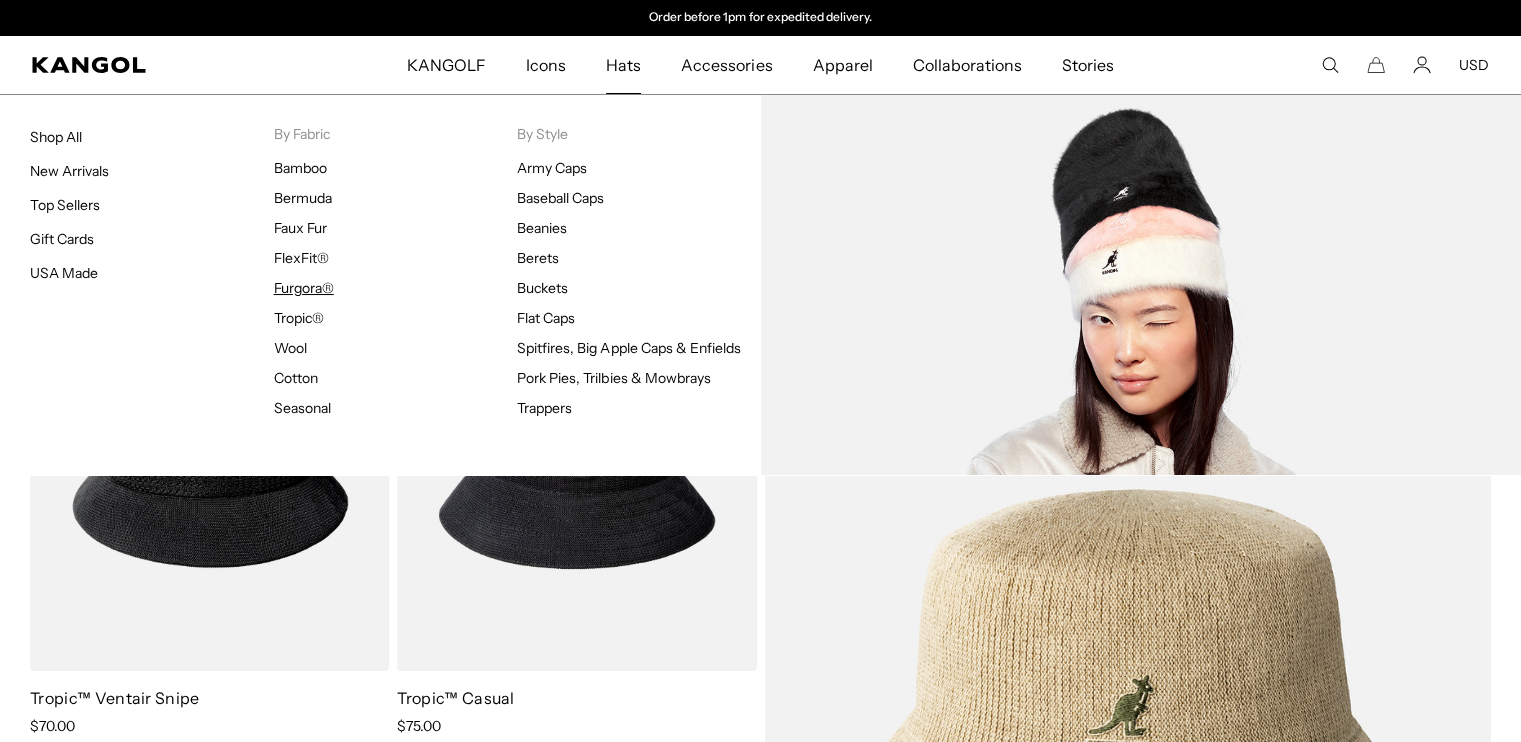 click on "Furgora®" at bounding box center [304, 288] 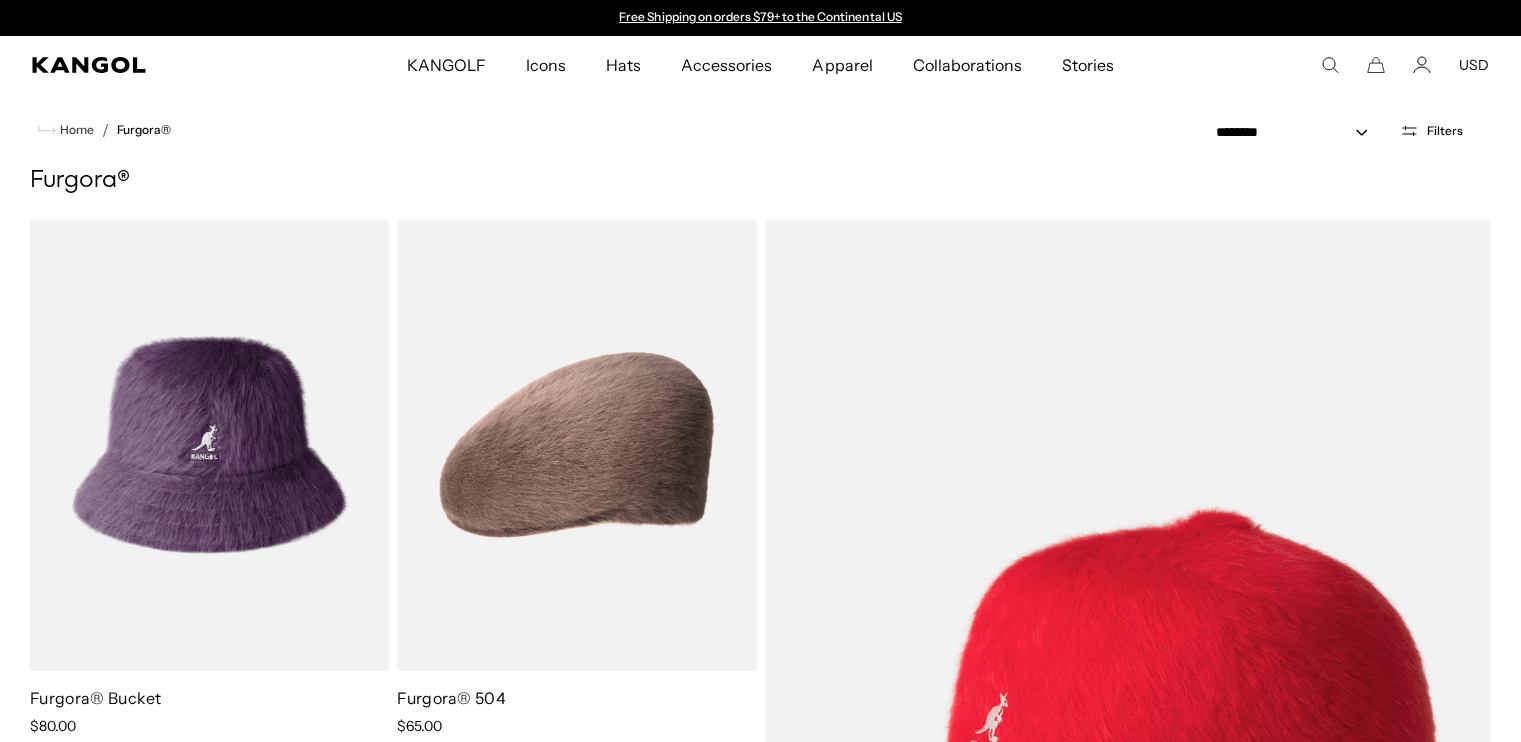 scroll, scrollTop: 0, scrollLeft: 0, axis: both 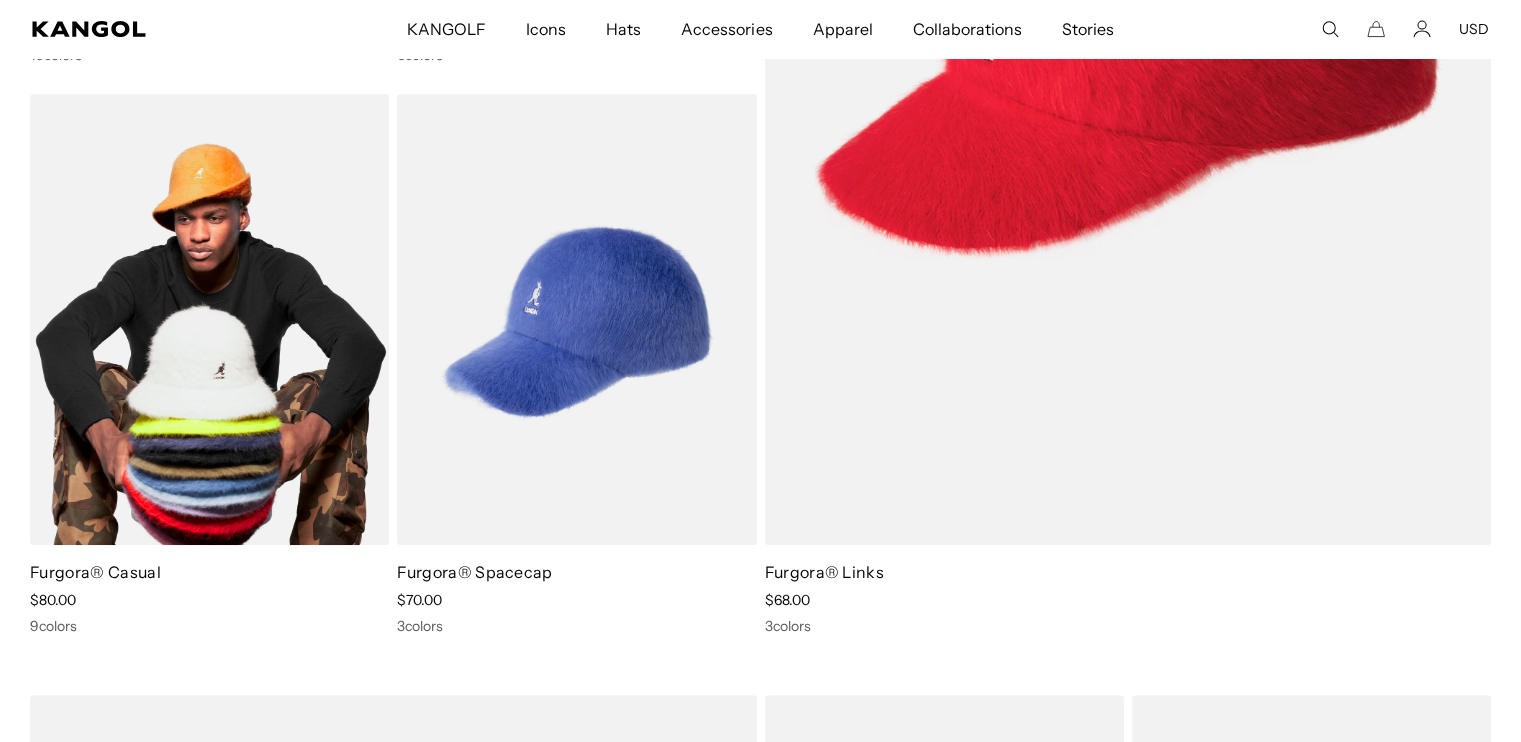 click at bounding box center (209, 319) 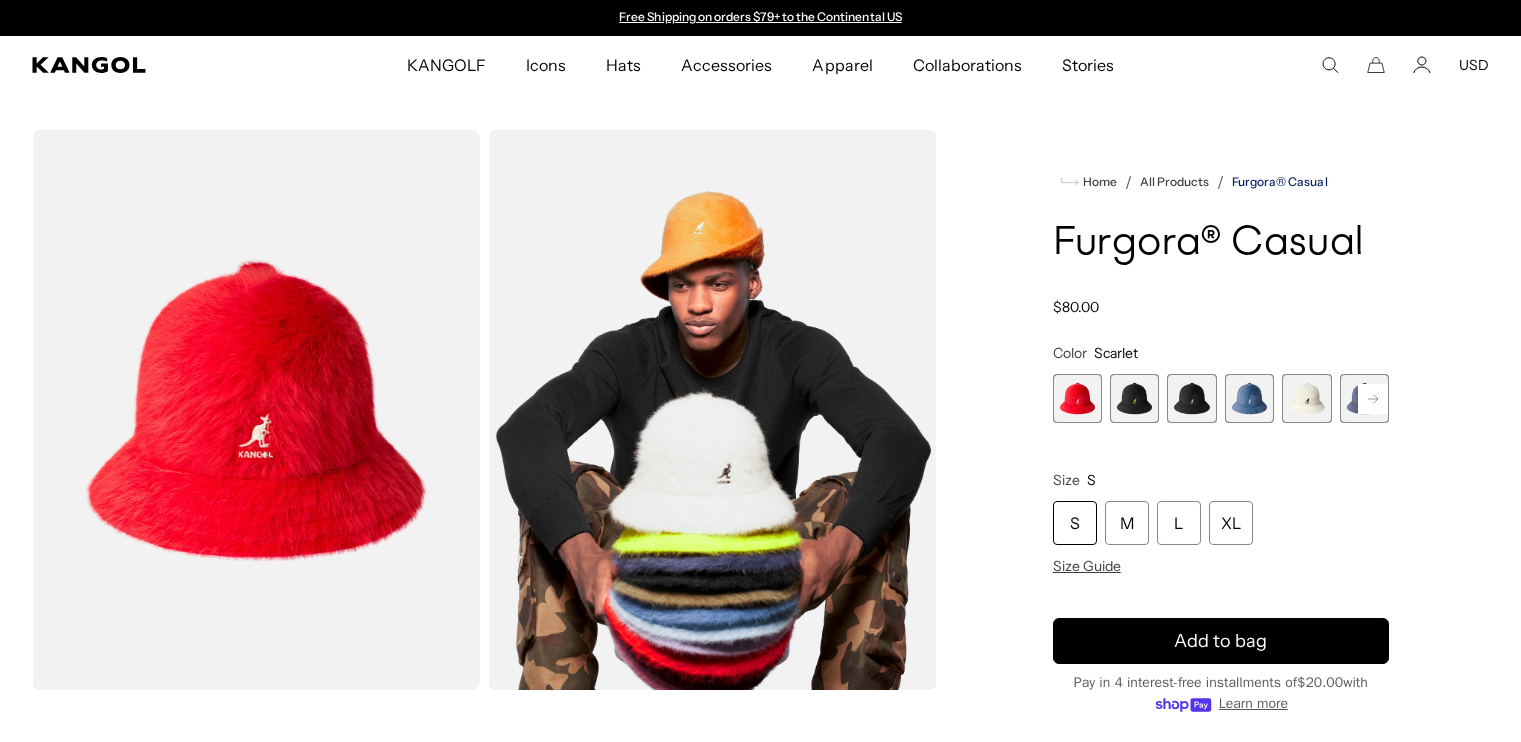scroll, scrollTop: 0, scrollLeft: 0, axis: both 